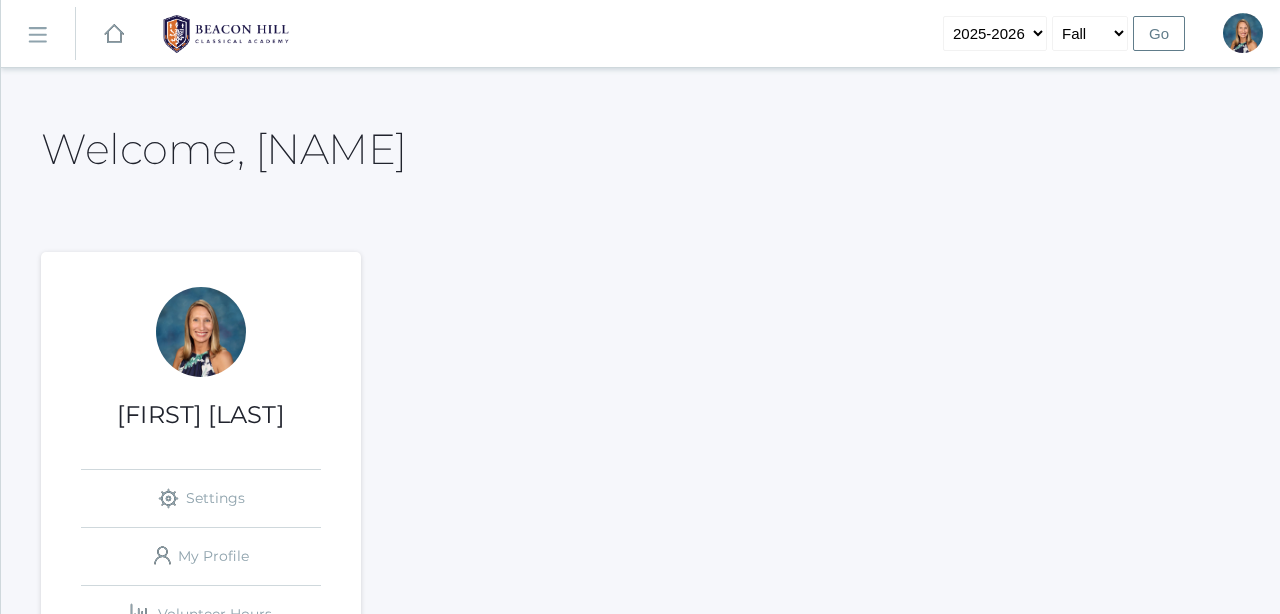 scroll, scrollTop: 0, scrollLeft: 0, axis: both 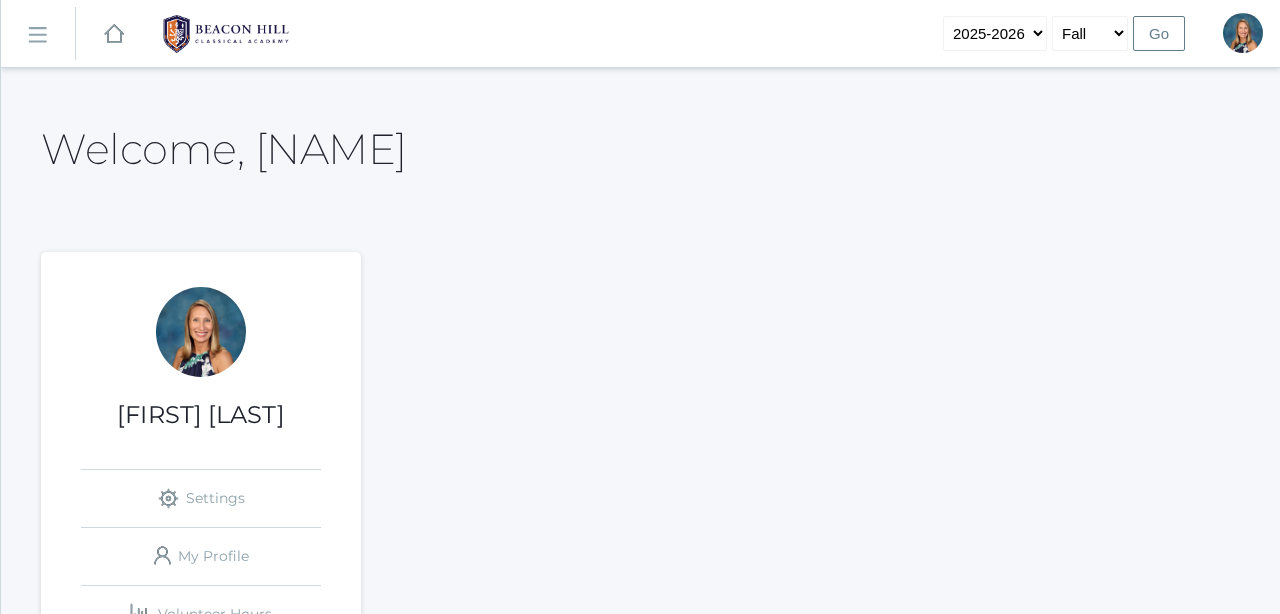 click 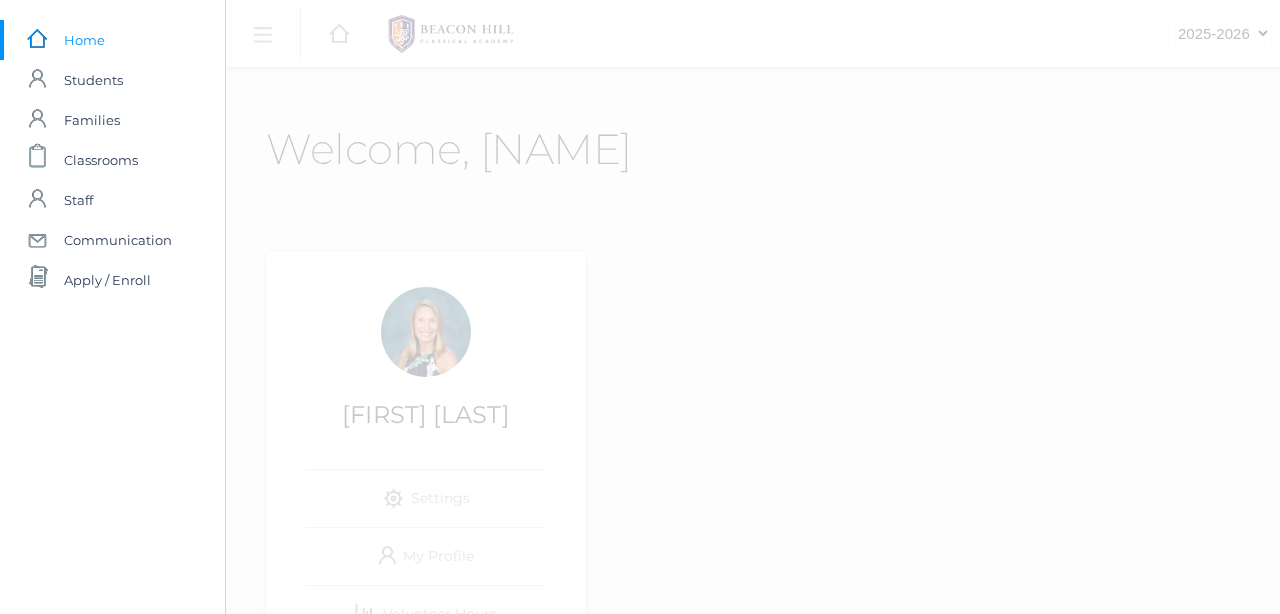 click on "icons/ui/navigation/hamburger
Created with Sketch.
icons/ui/navigation/home
Created with Sketch.
2019-2020
2020-2021
2021-2022
2022-2023
2023-2024
2024-2025
2025-2026
Fall
Spring
Go
Profile
Sign Out" at bounding box center [865, 1219] 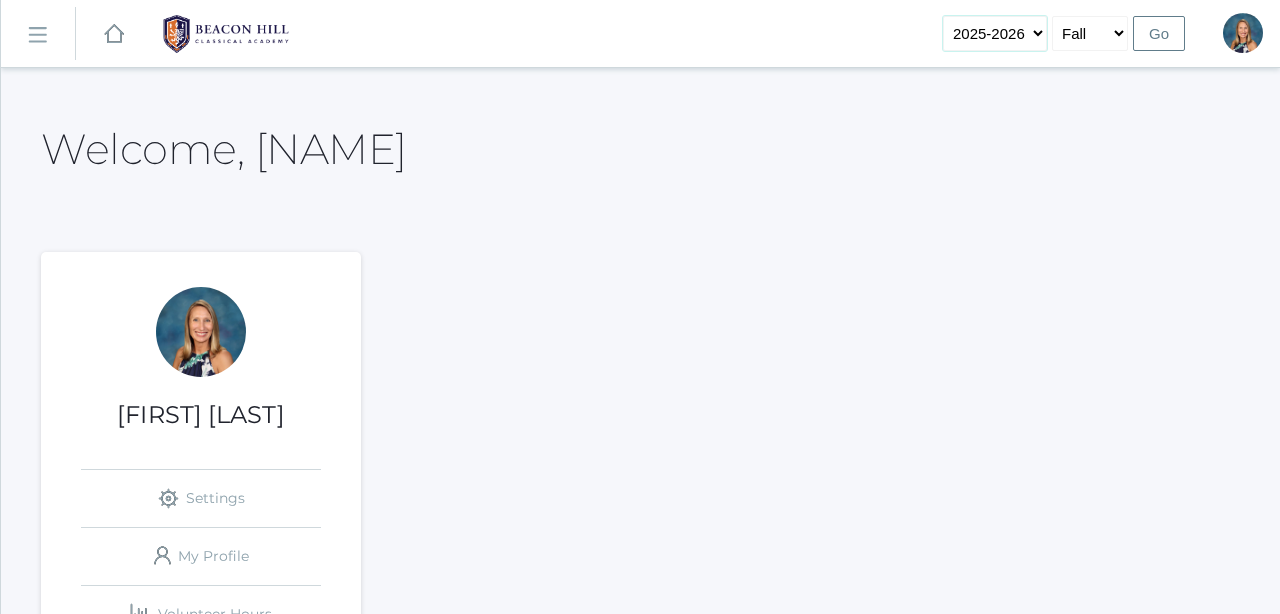 select on "2023-2024" 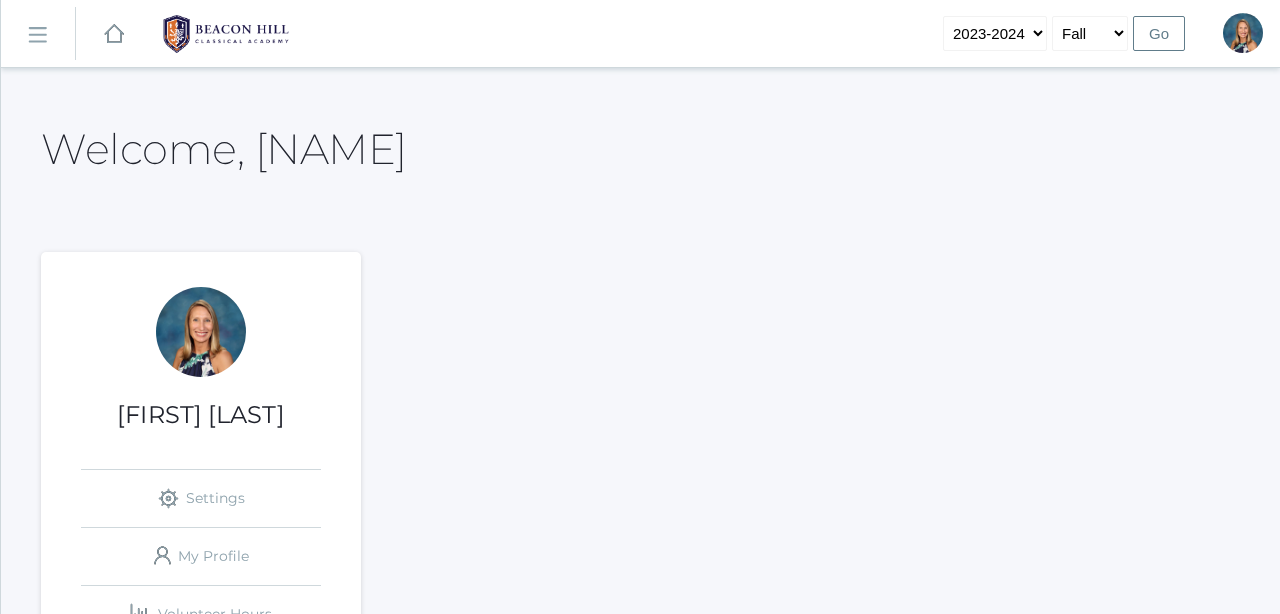 click on "Go" at bounding box center [1159, 33] 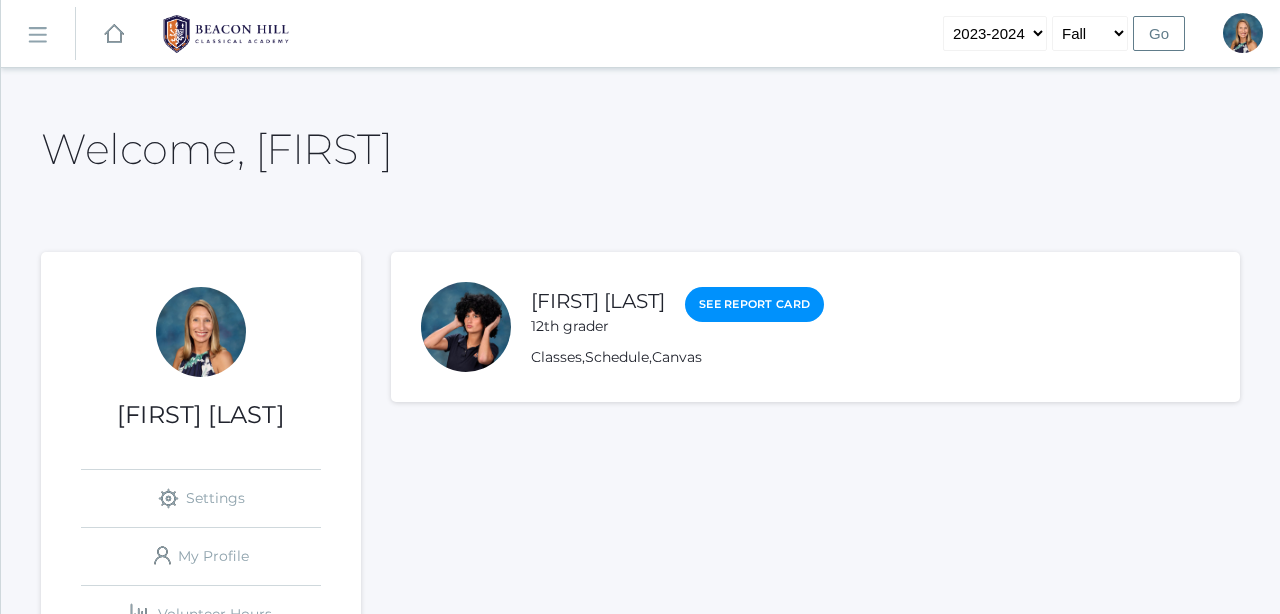 scroll, scrollTop: 0, scrollLeft: 0, axis: both 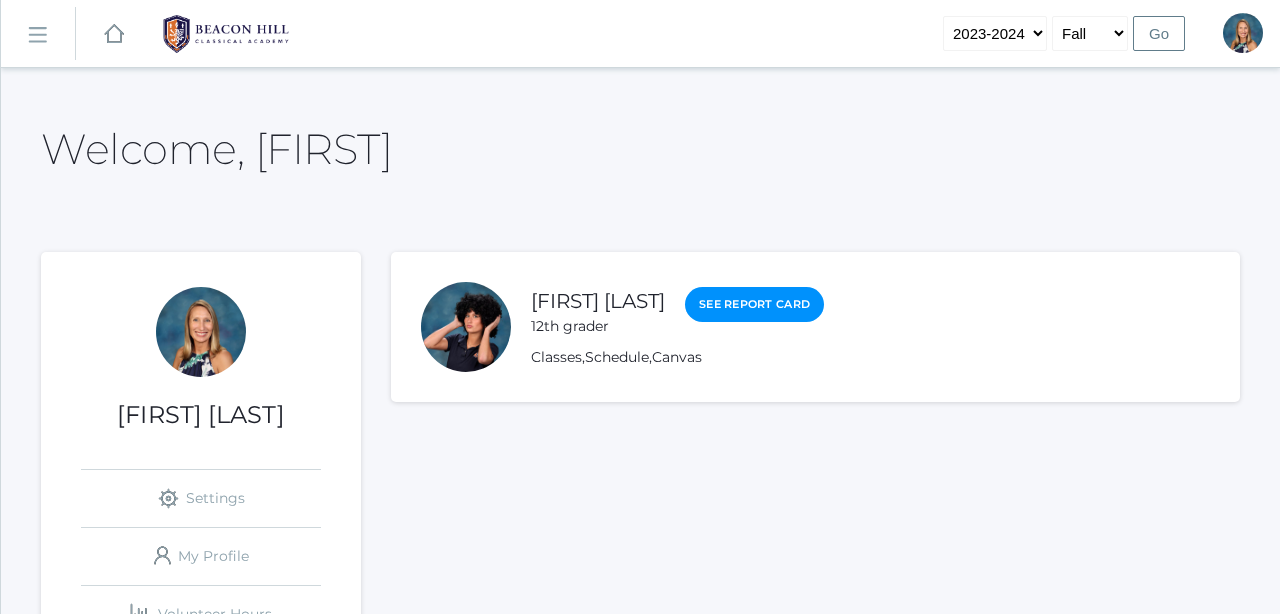 click 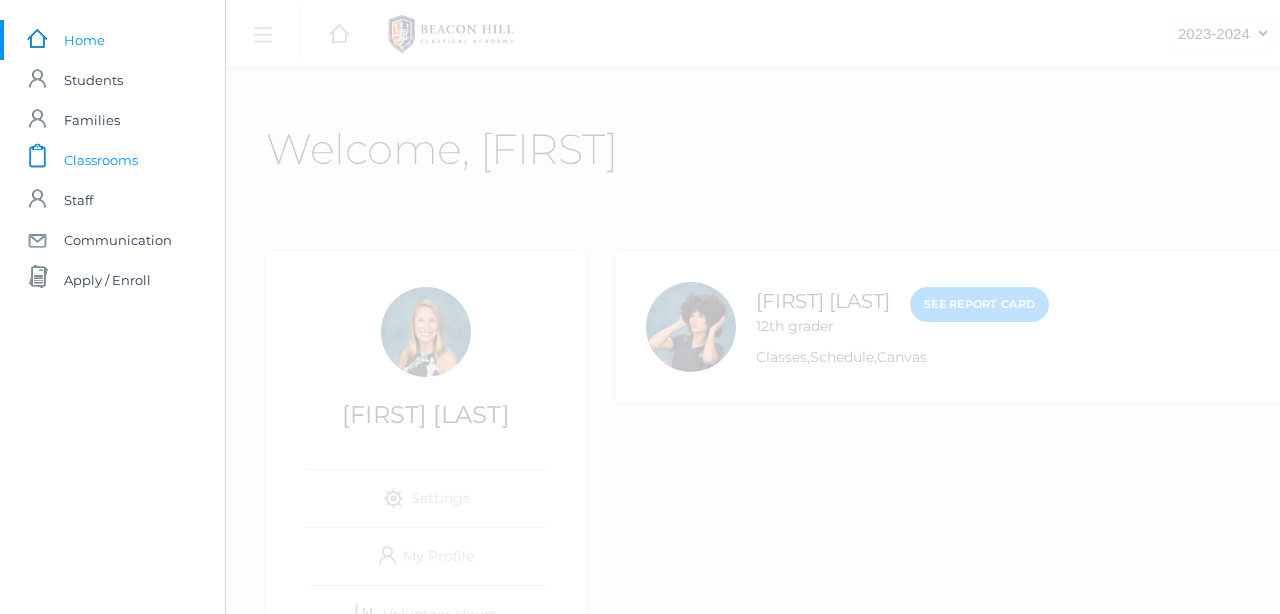 click on "Classrooms" at bounding box center (101, 160) 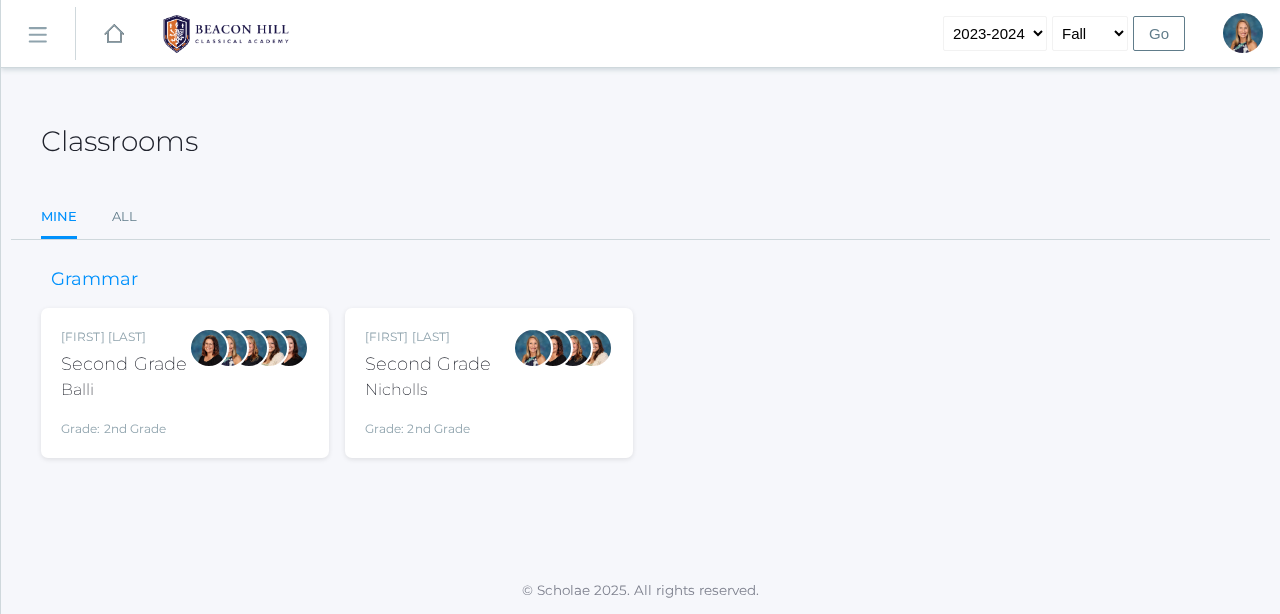 click on "Nicholls" at bounding box center (428, 390) 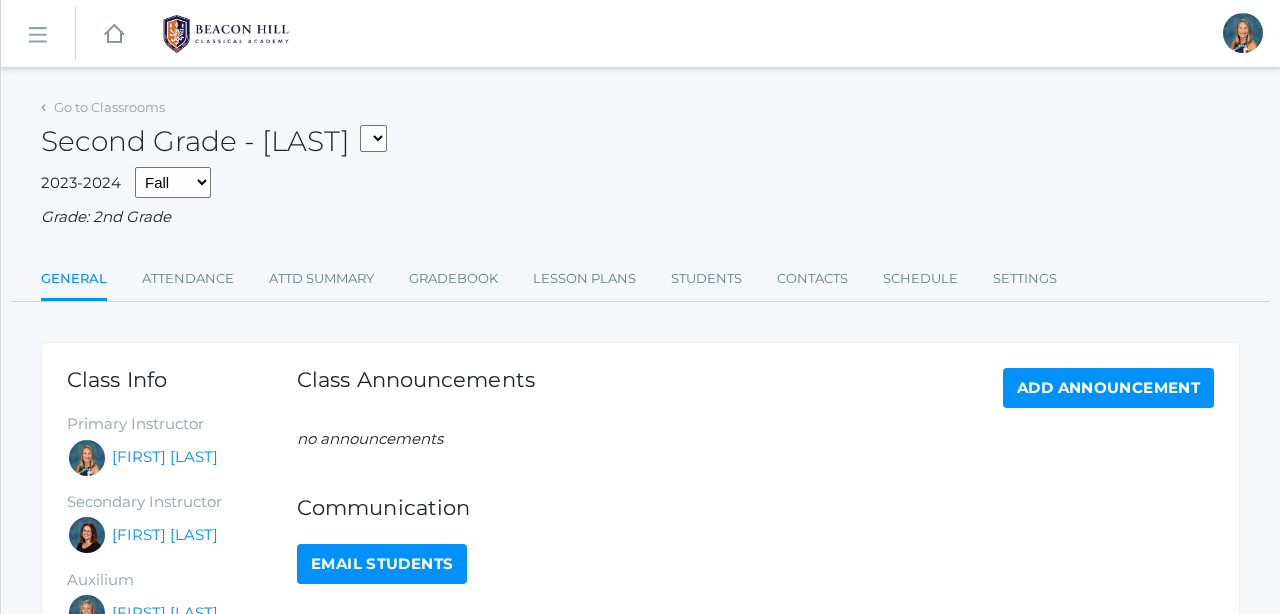 scroll, scrollTop: 0, scrollLeft: 0, axis: both 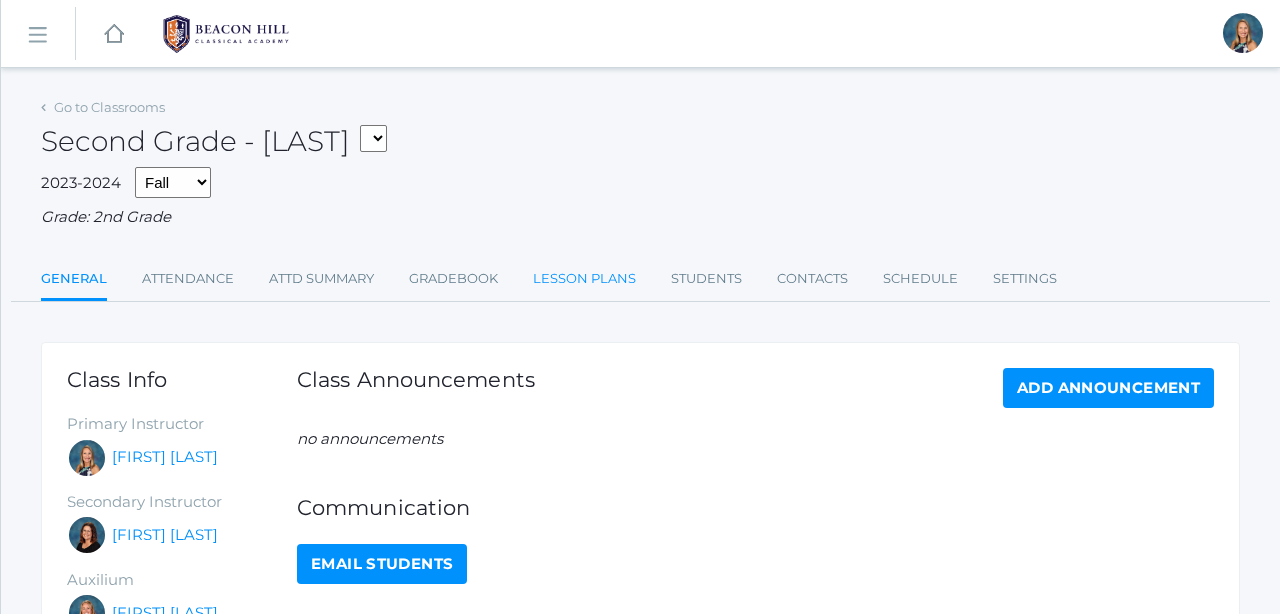 click on "Lesson Plans" at bounding box center [584, 279] 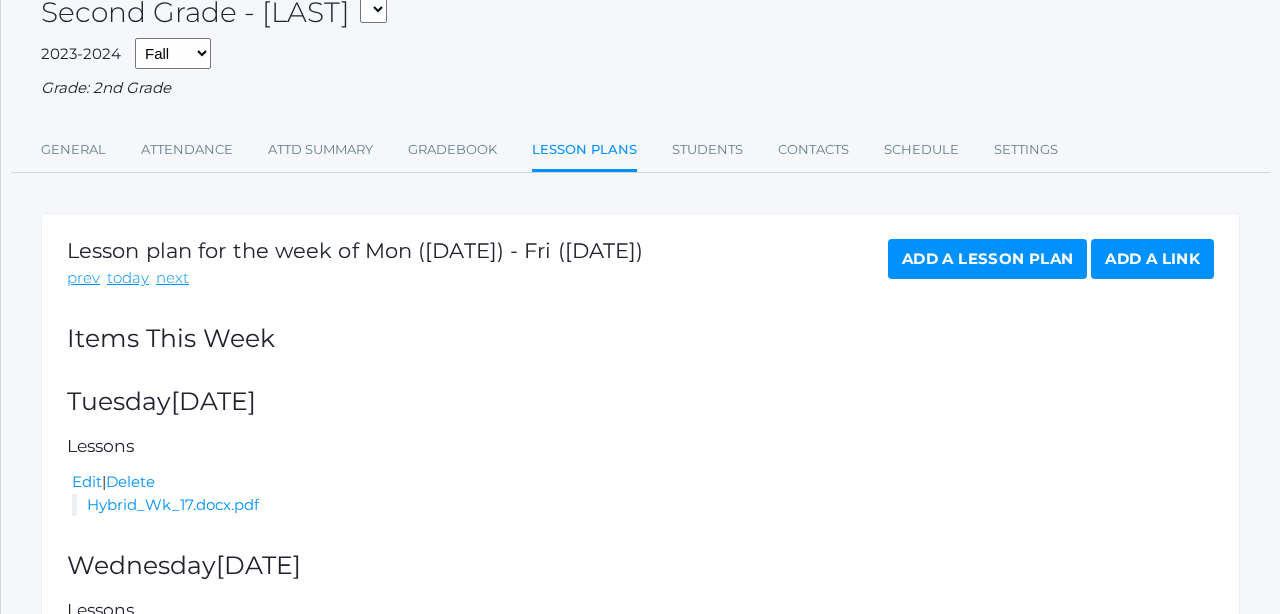 scroll, scrollTop: 115, scrollLeft: 0, axis: vertical 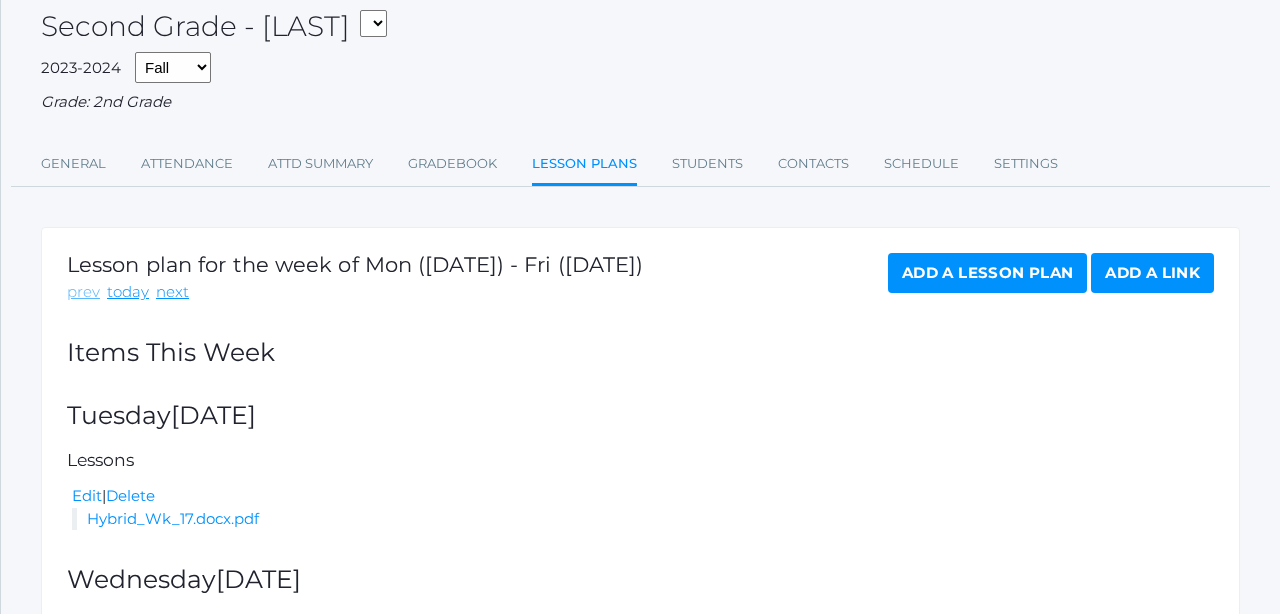 click on "prev" at bounding box center [83, 292] 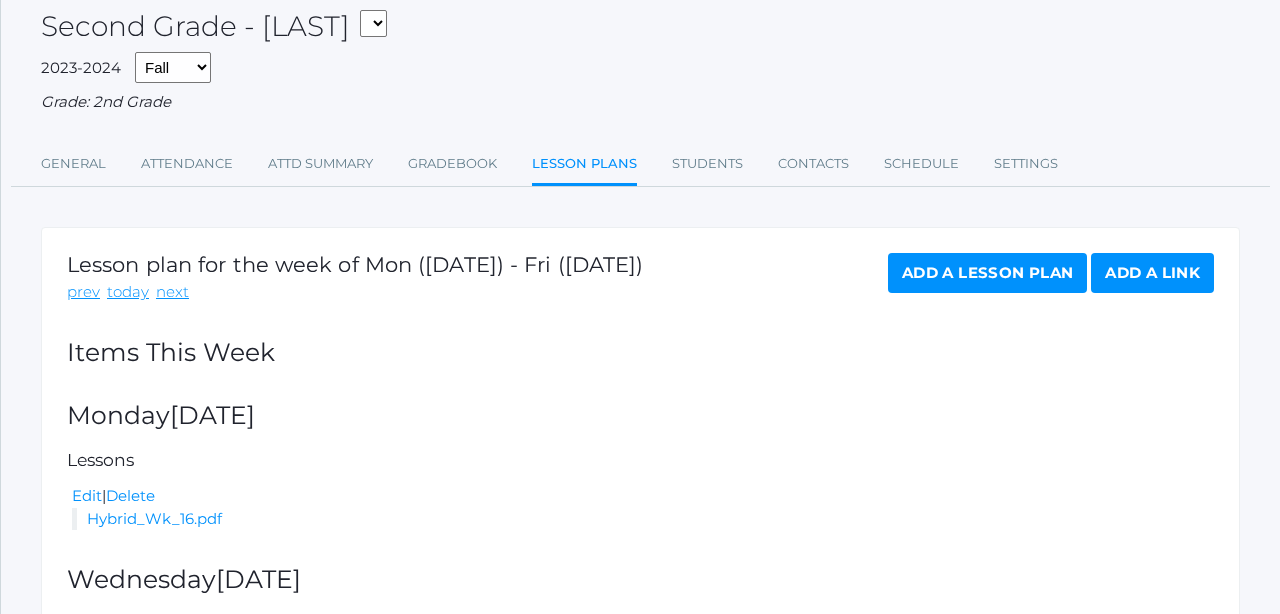 scroll, scrollTop: 0, scrollLeft: 0, axis: both 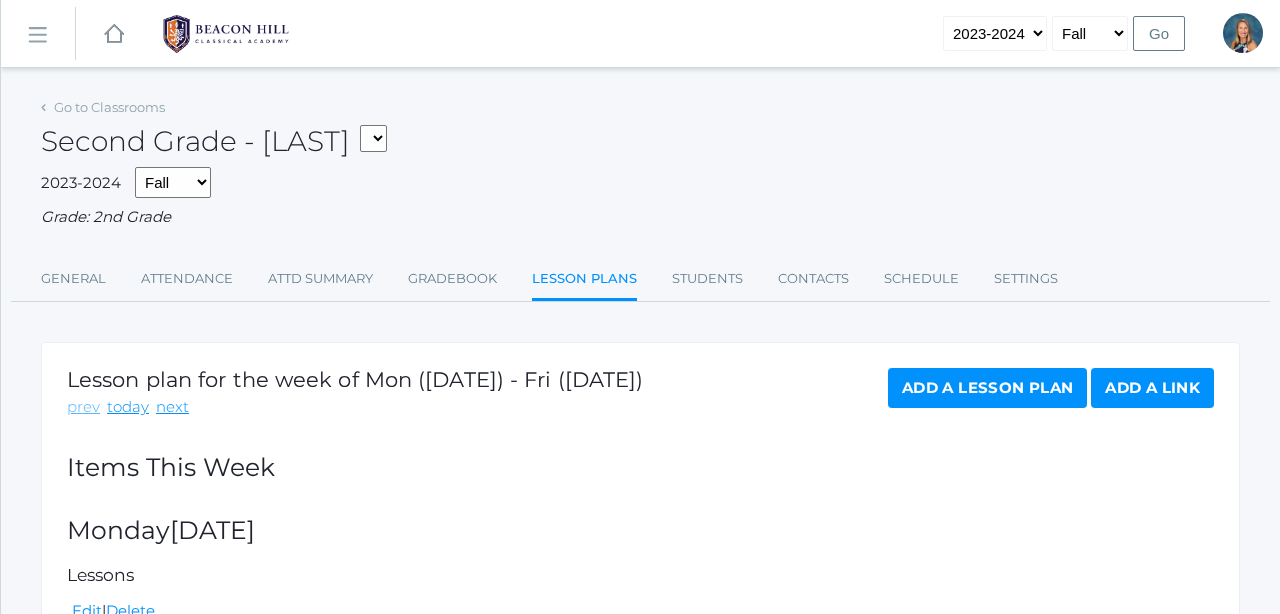 click on "prev" at bounding box center (83, 407) 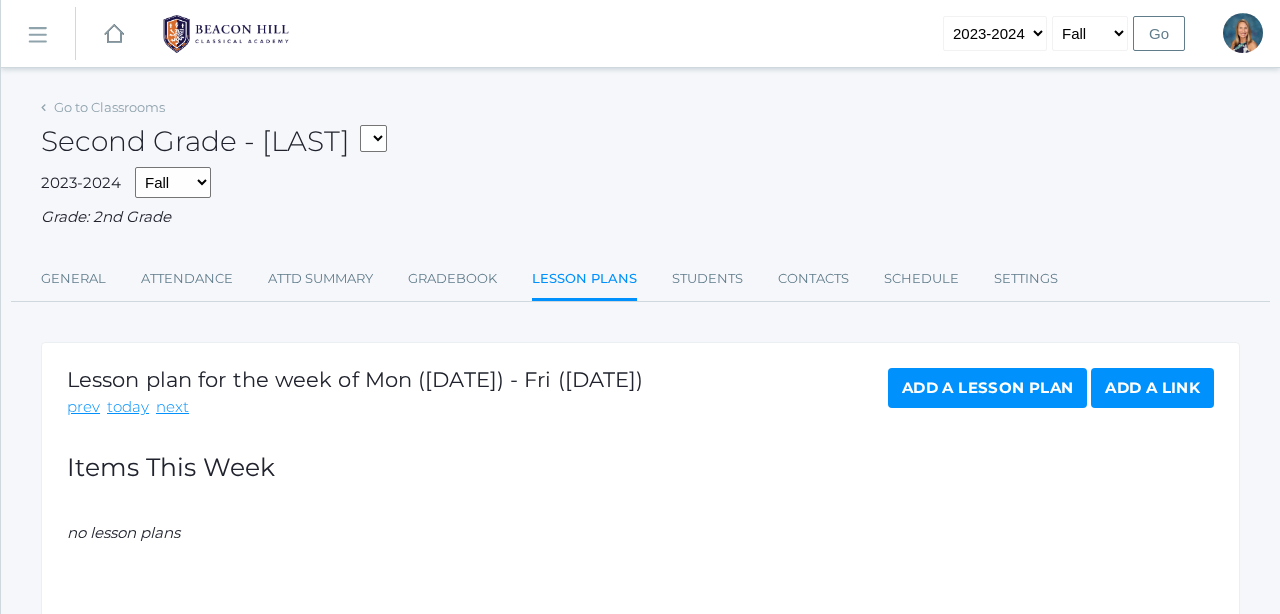 click on "prev" at bounding box center (83, 407) 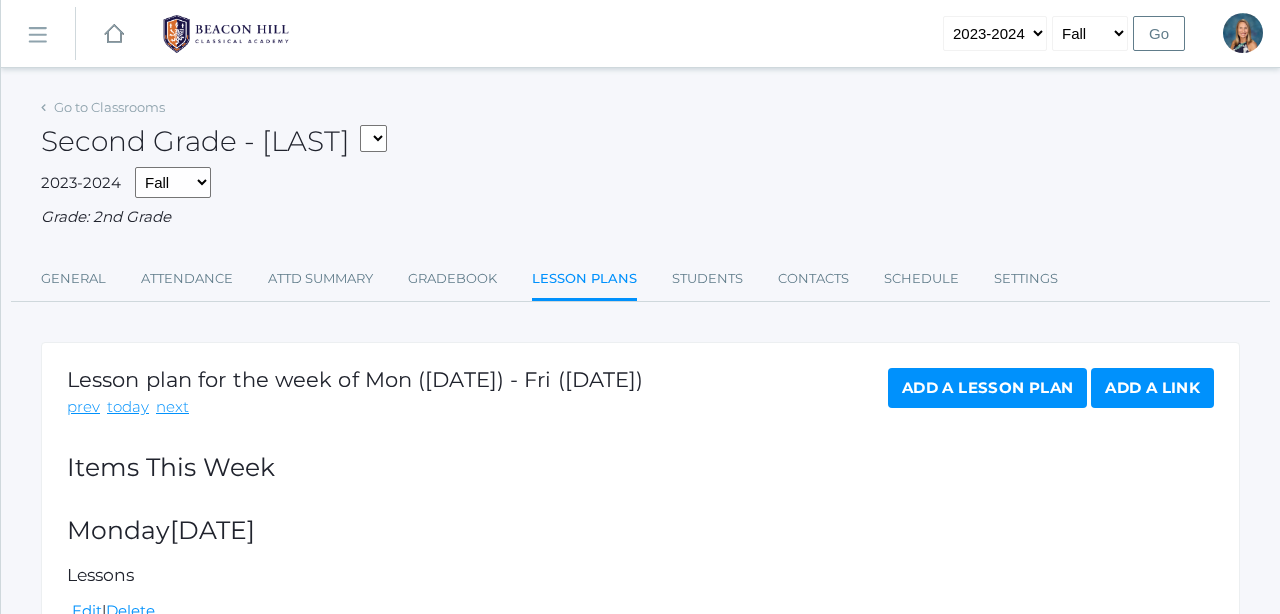 click on "prev" at bounding box center [83, 407] 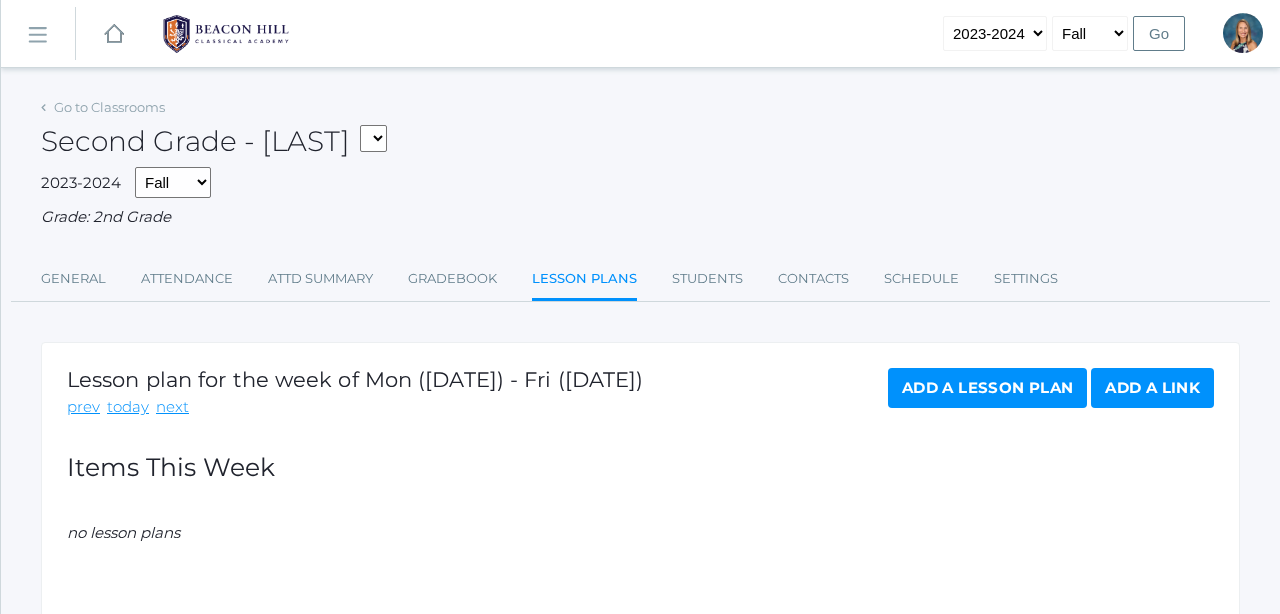 click on "prev" at bounding box center (83, 407) 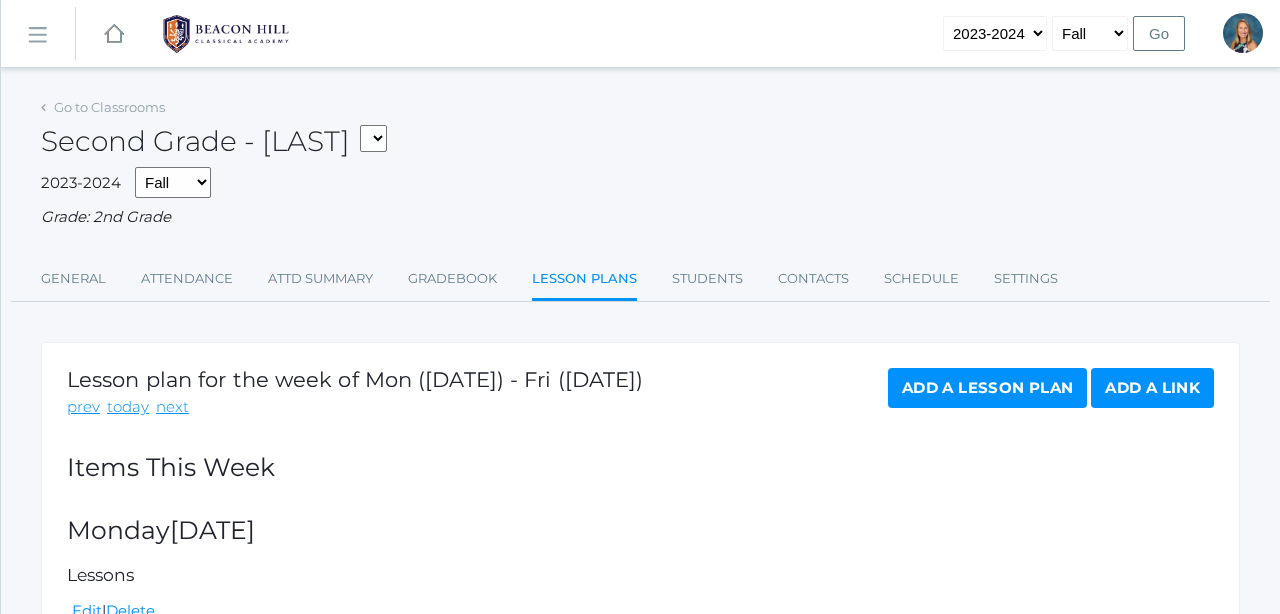click on "prev" at bounding box center [83, 407] 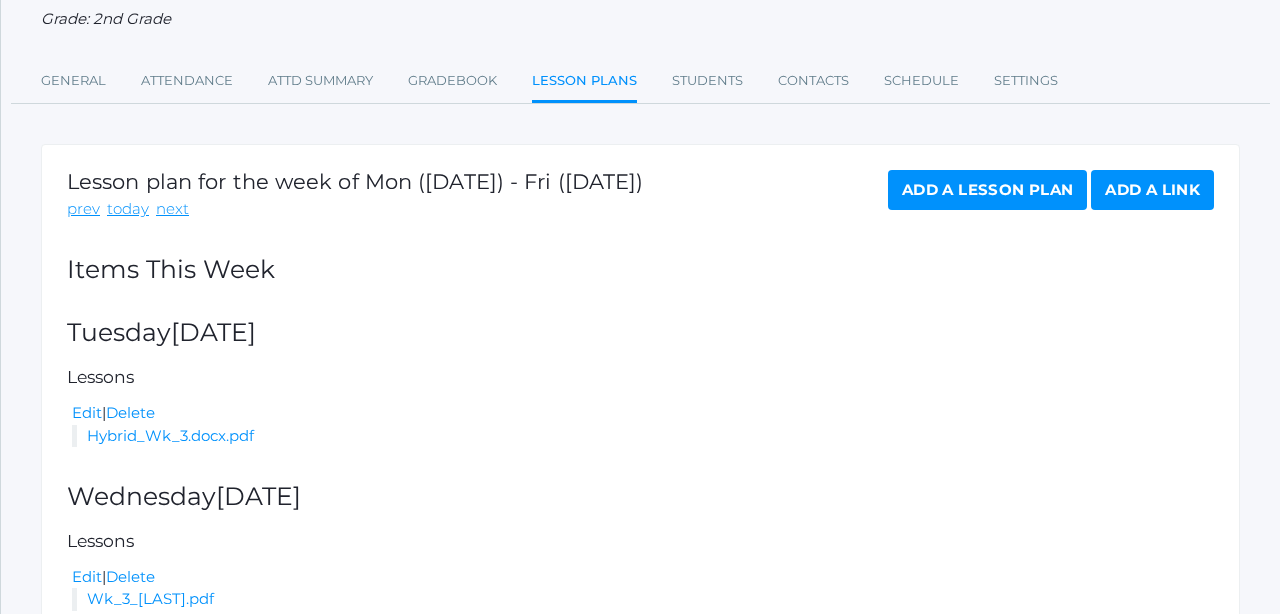 scroll, scrollTop: 165, scrollLeft: 0, axis: vertical 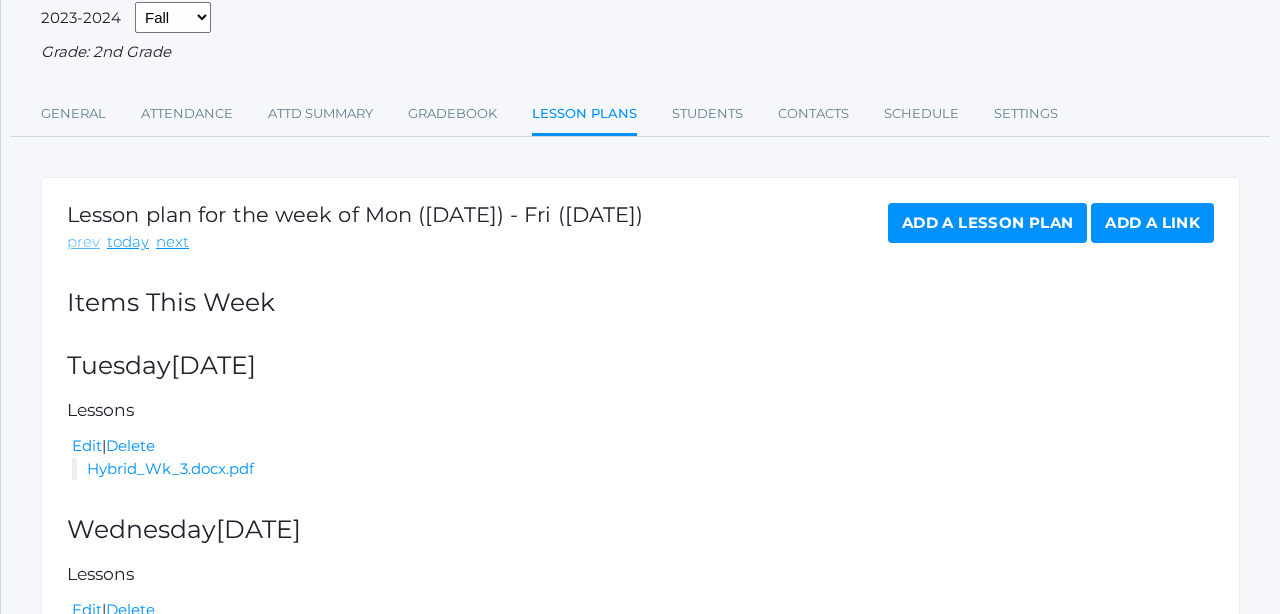 click on "prev" at bounding box center [83, 242] 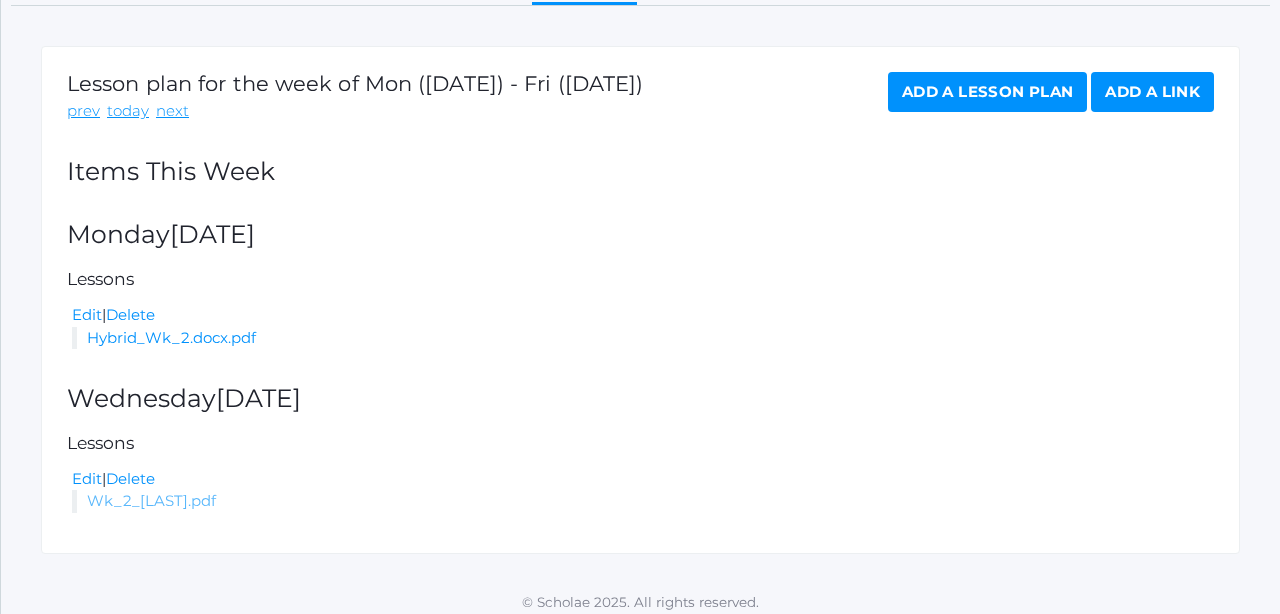 scroll, scrollTop: 295, scrollLeft: 0, axis: vertical 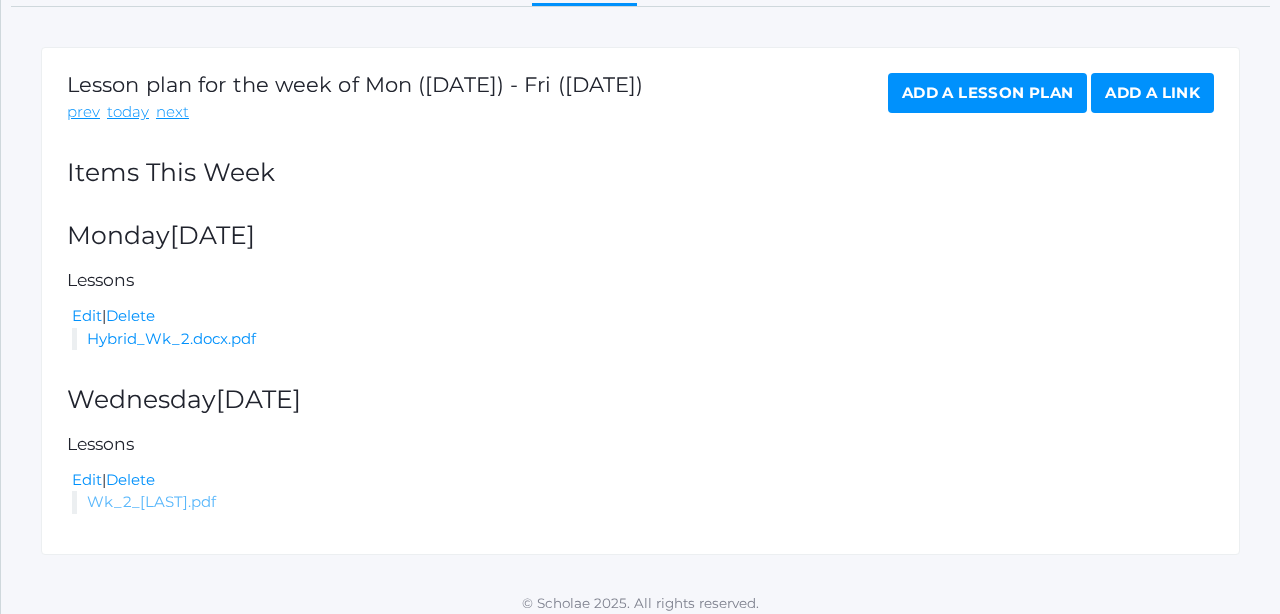 click on "Wk_2_Nicholls.pdf" at bounding box center (151, 501) 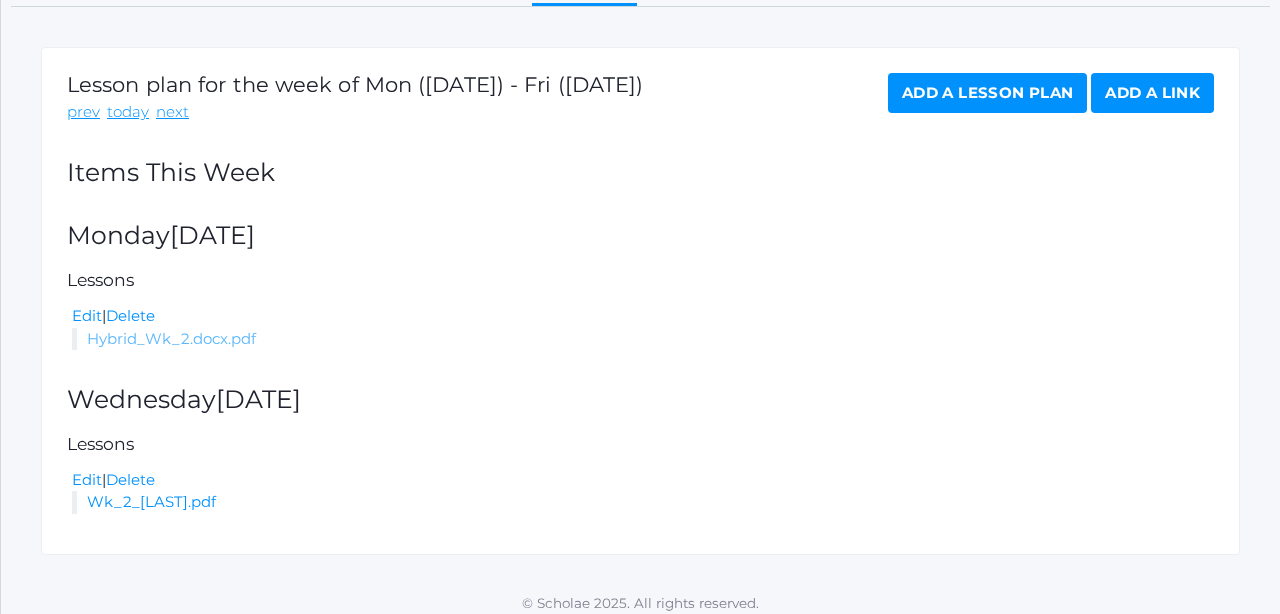 click on "Hybrid_Wk_2.docx.pdf" at bounding box center (171, 338) 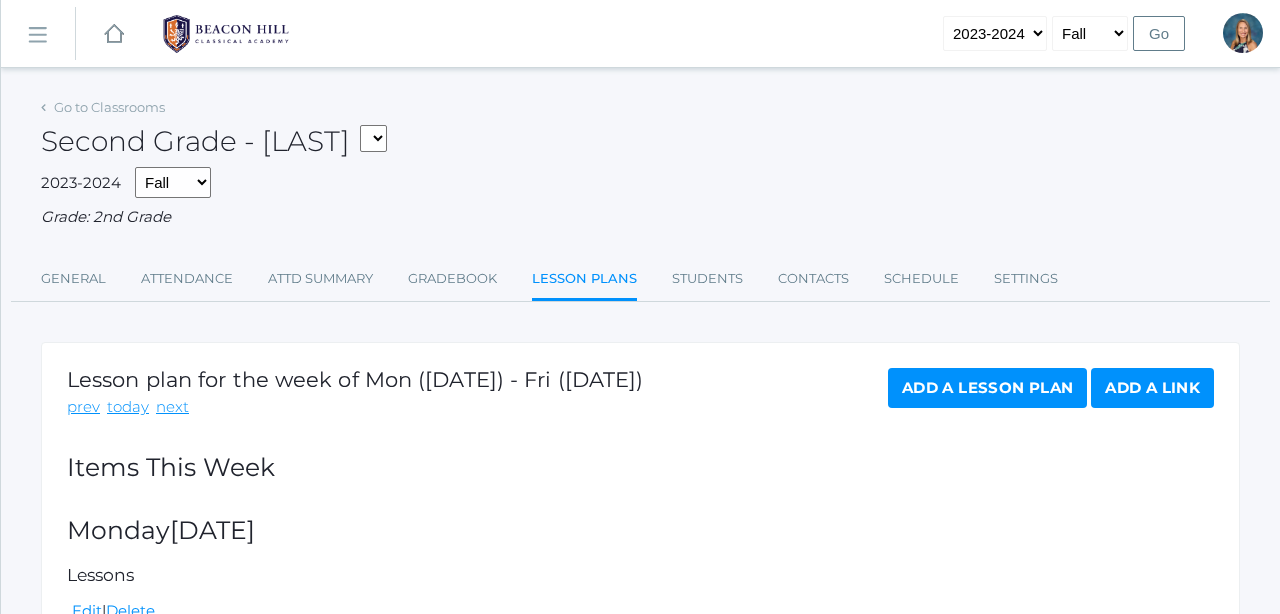 scroll, scrollTop: 0, scrollLeft: 0, axis: both 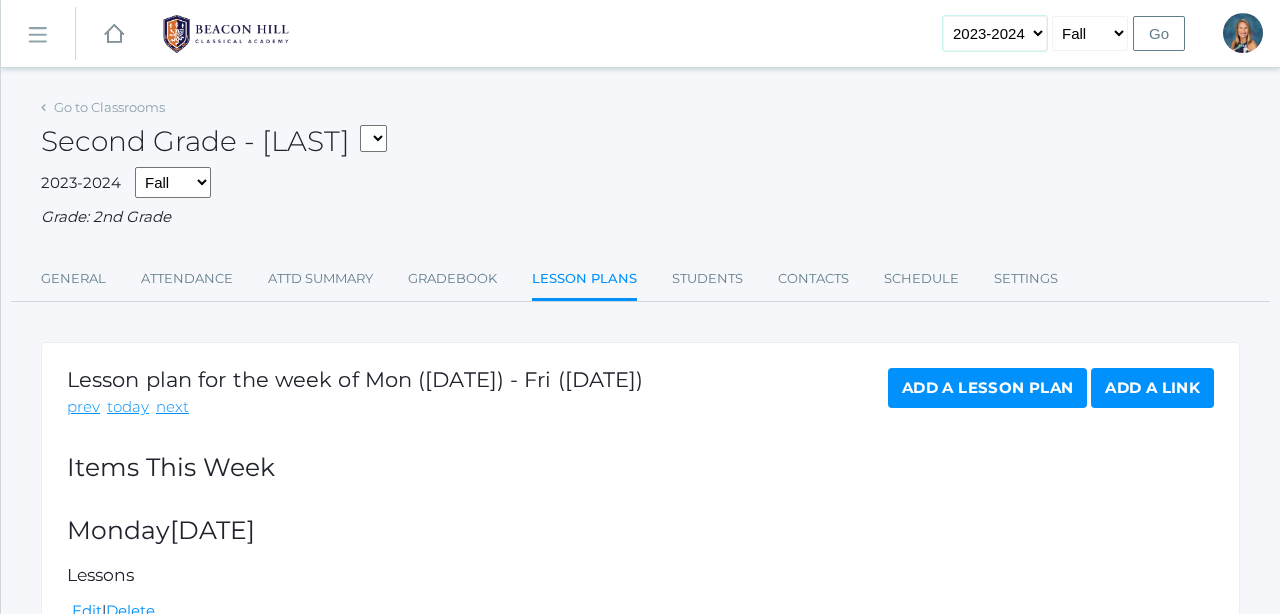 select on "2024-2025" 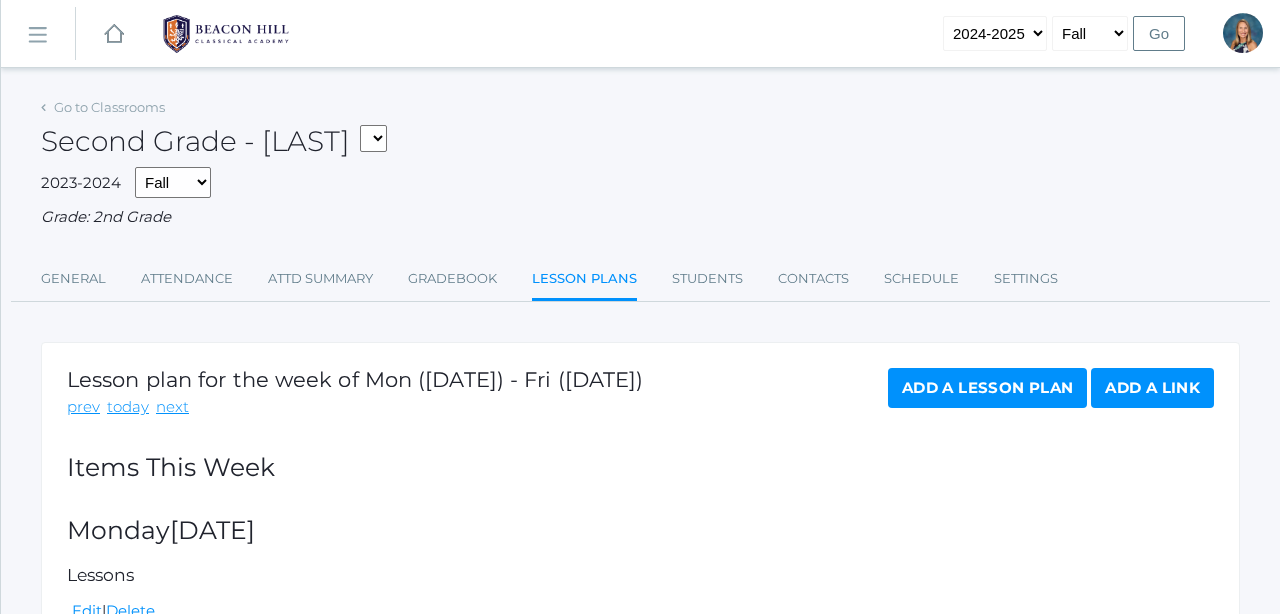 click on "Go" at bounding box center [1159, 33] 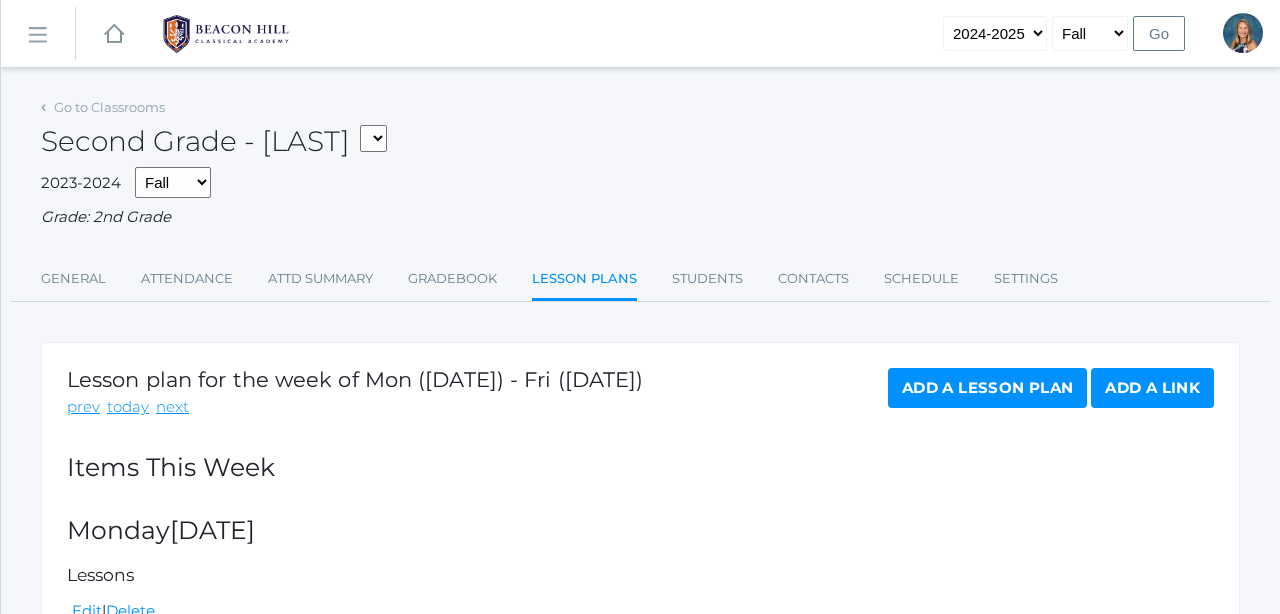 scroll, scrollTop: 0, scrollLeft: 0, axis: both 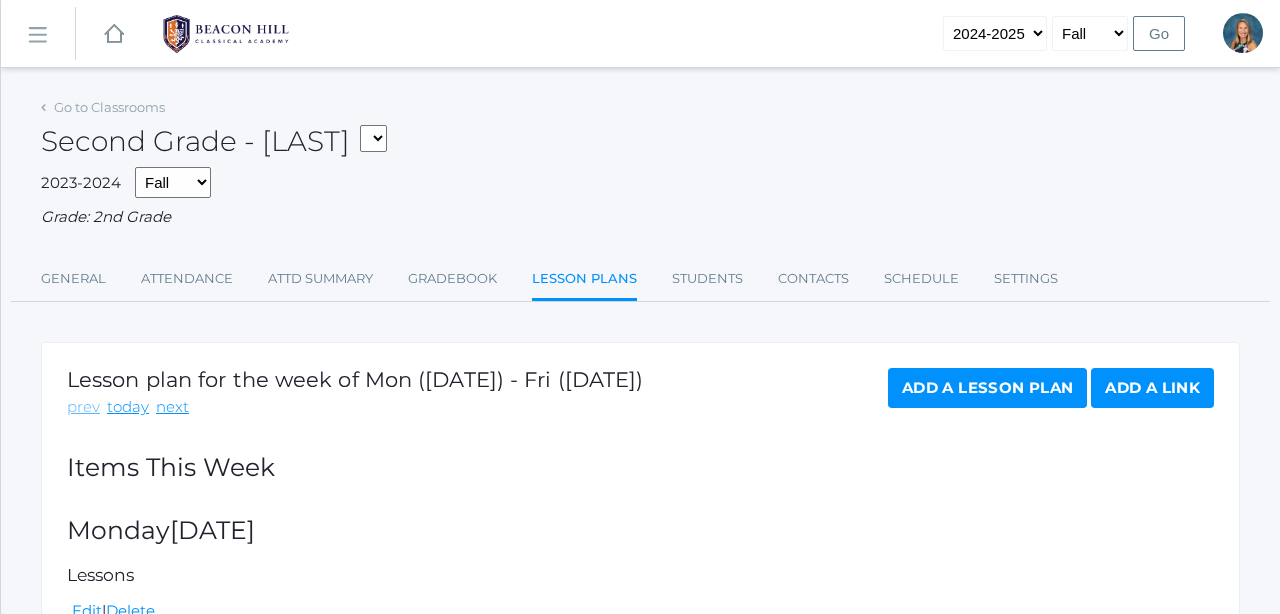 click on "prev" at bounding box center (83, 407) 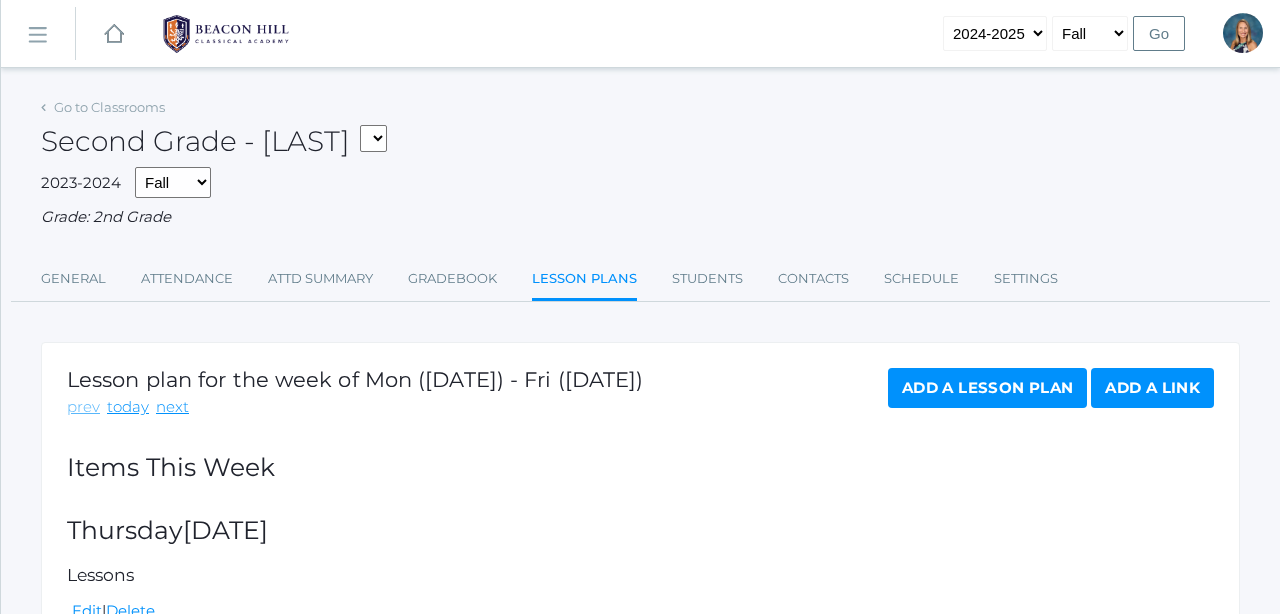 click on "prev" at bounding box center (83, 407) 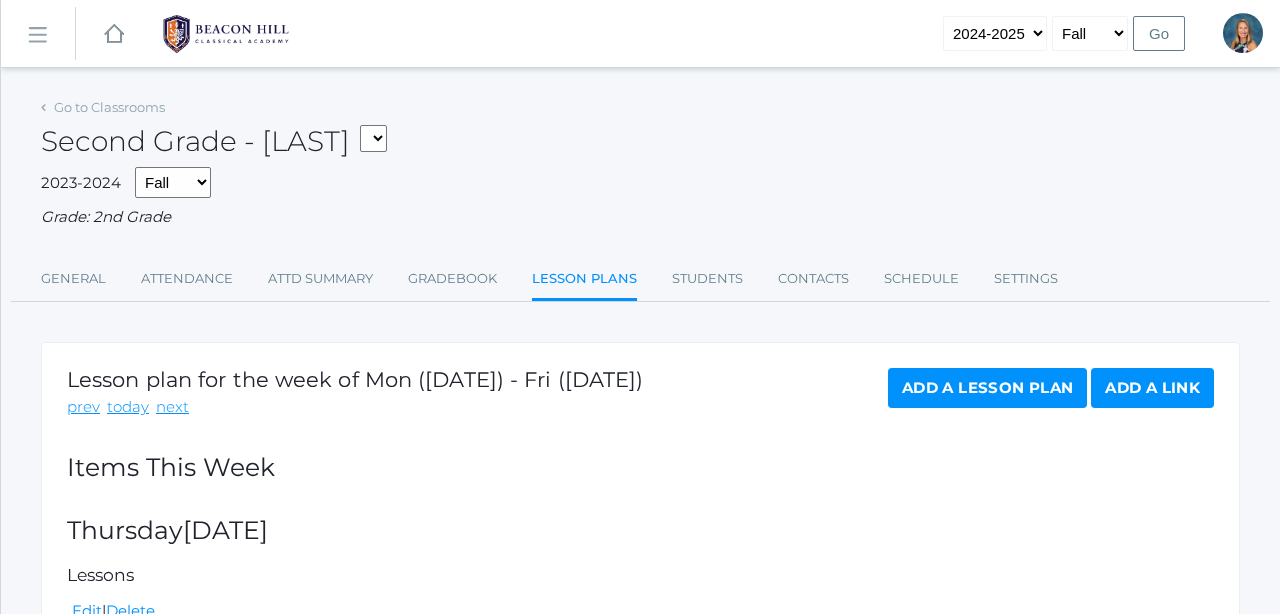 click on "prev" at bounding box center (83, 407) 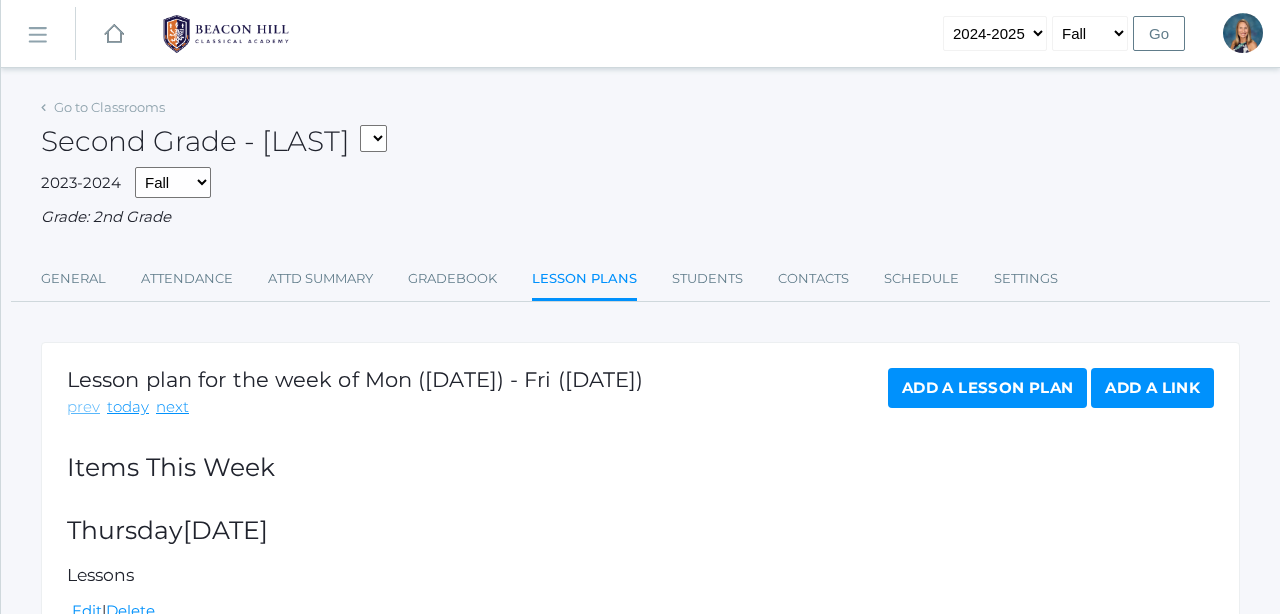 click on "prev" at bounding box center (83, 407) 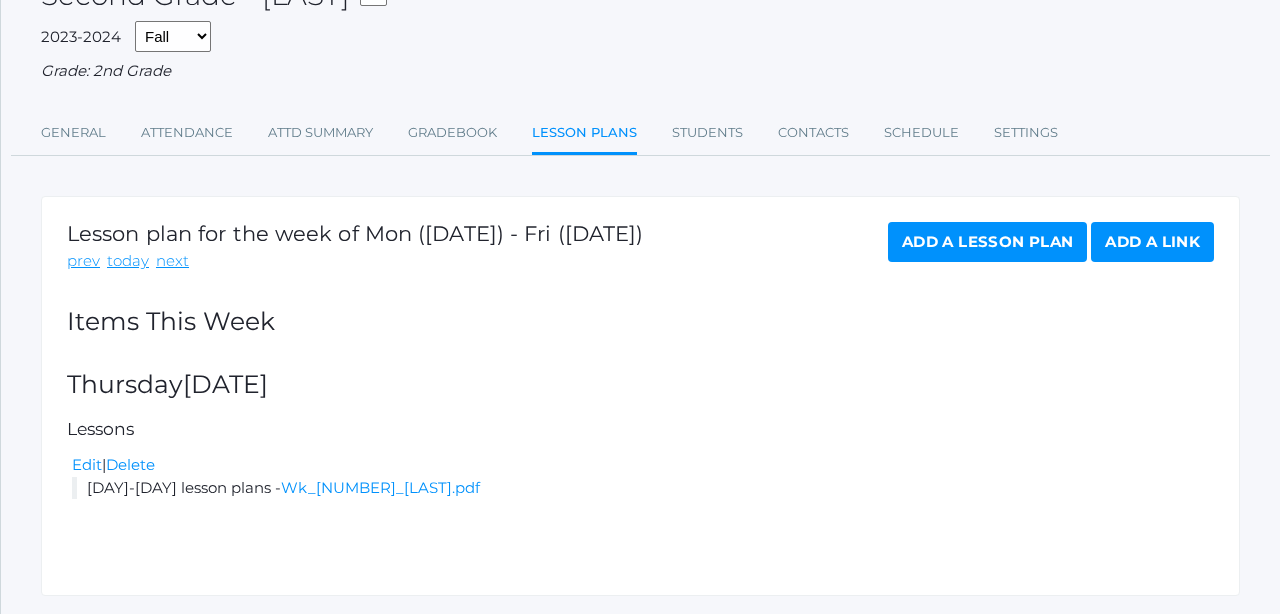 scroll, scrollTop: 152, scrollLeft: 0, axis: vertical 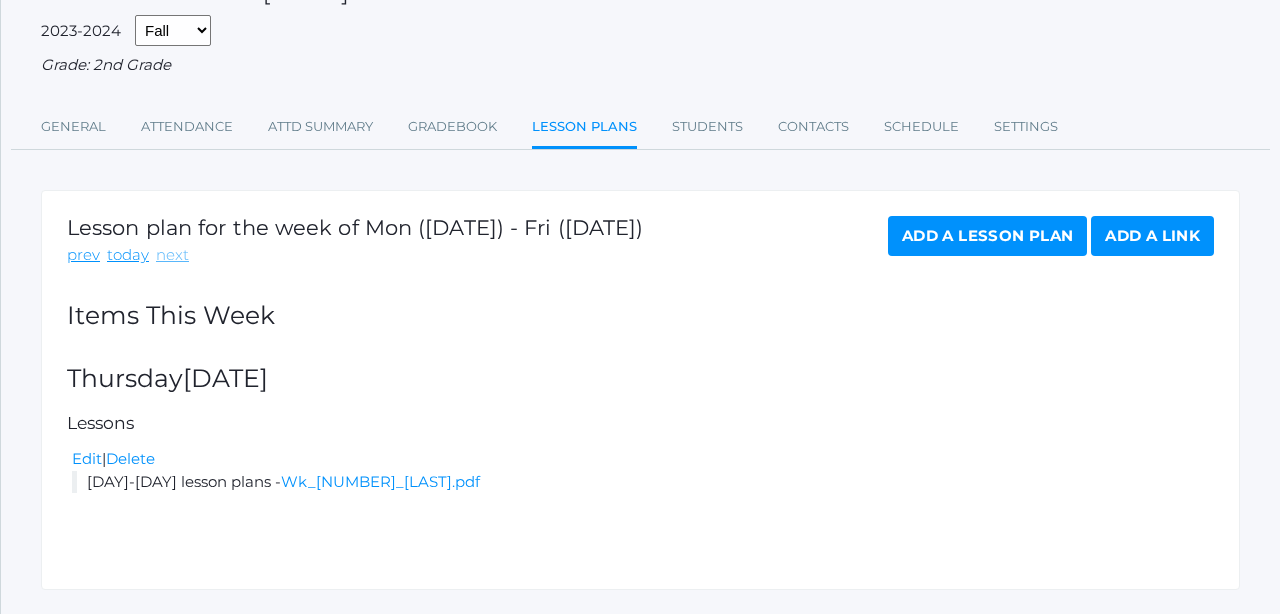 click on "next" at bounding box center [172, 255] 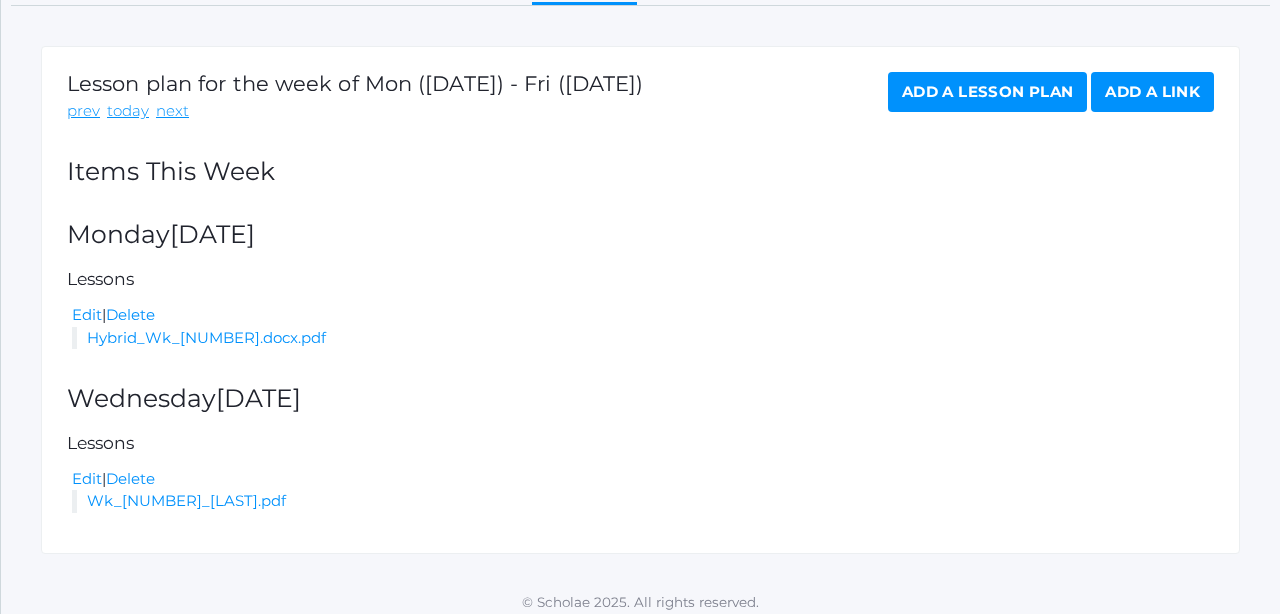 scroll, scrollTop: 295, scrollLeft: 0, axis: vertical 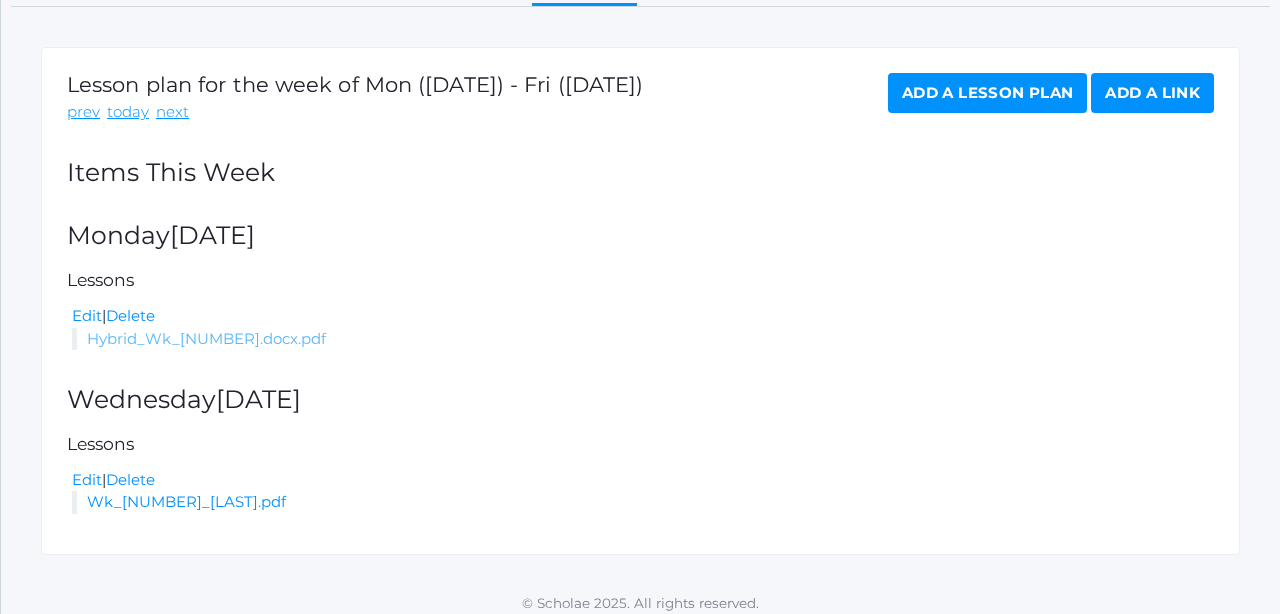 click on "Hybrid_Wk_2.docx.pdf" at bounding box center [206, 338] 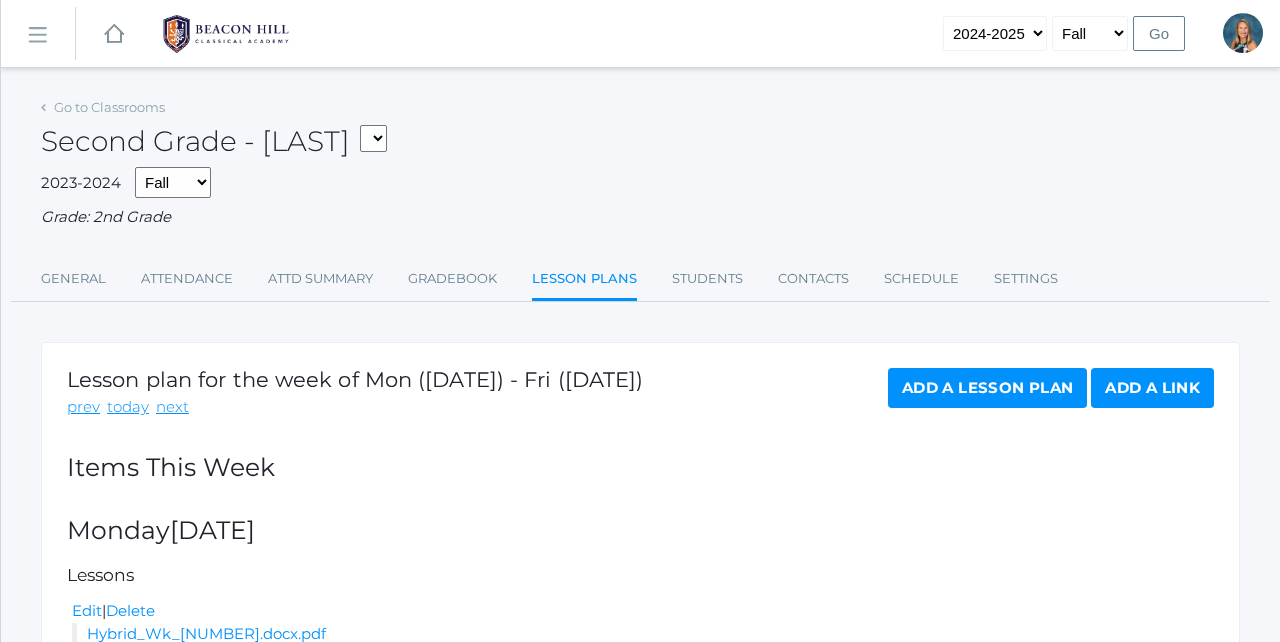 scroll, scrollTop: 0, scrollLeft: 0, axis: both 